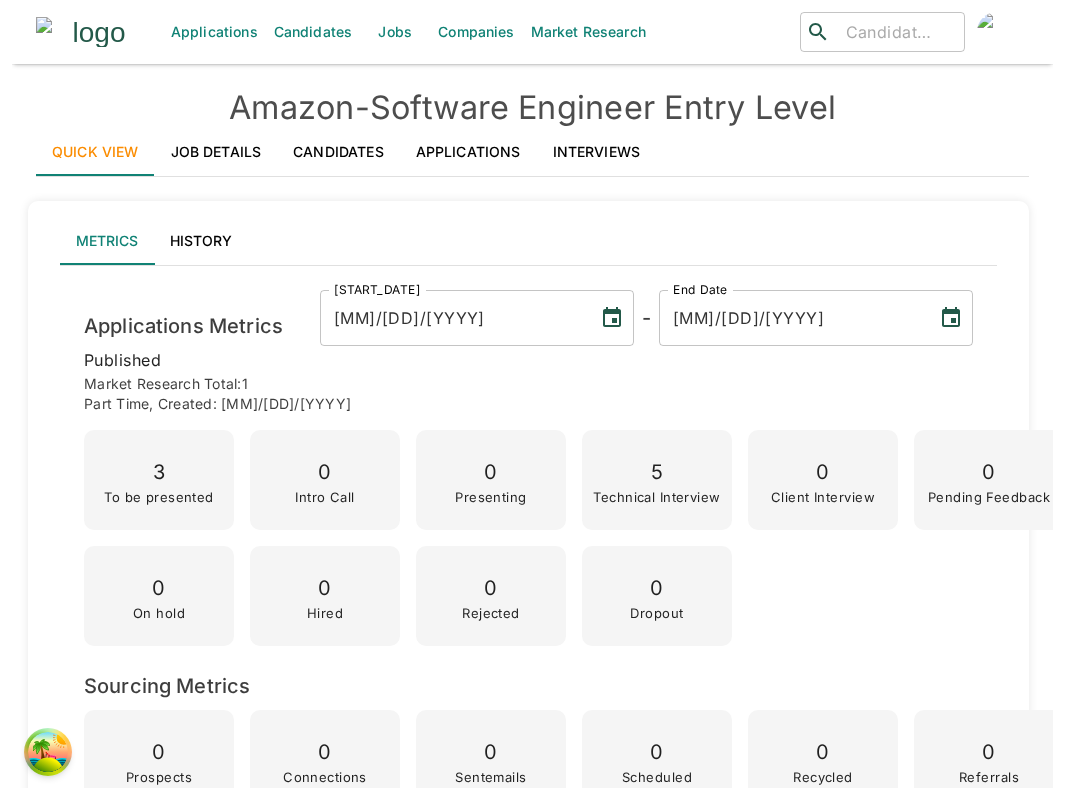 scroll, scrollTop: 0, scrollLeft: 0, axis: both 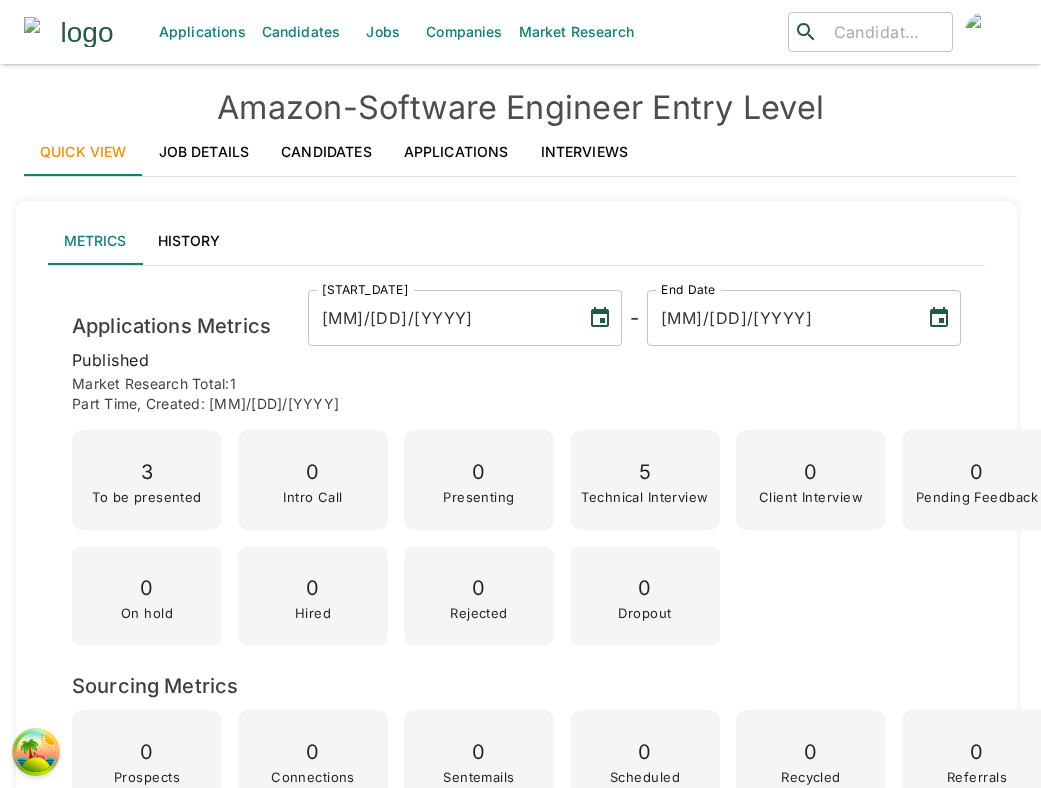 click on "Interviews" at bounding box center (585, 152) 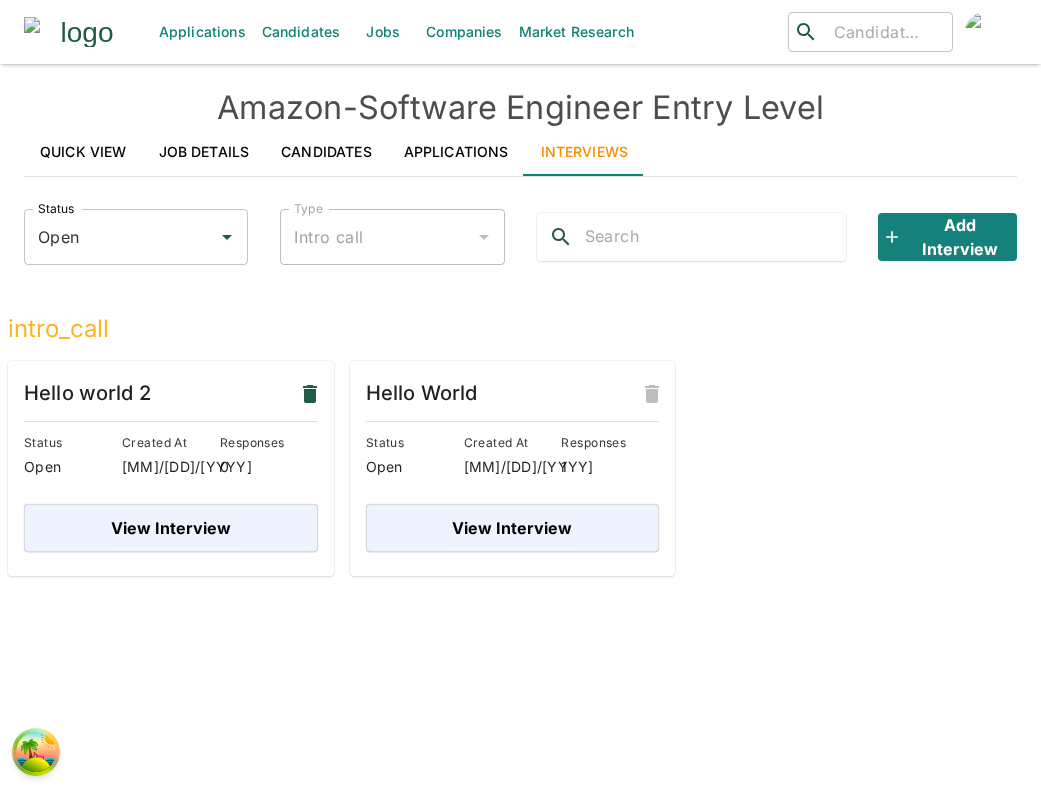 click on "Open" at bounding box center (121, 237) 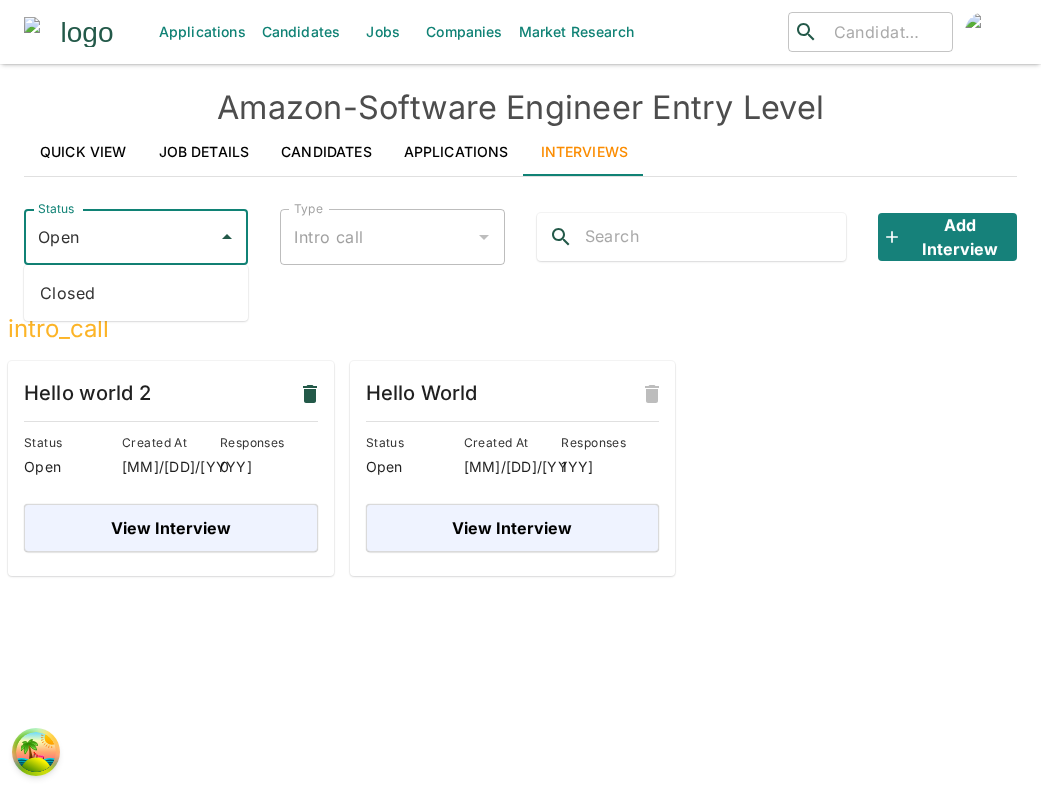 click on "intro_call" at bounding box center [512, 329] 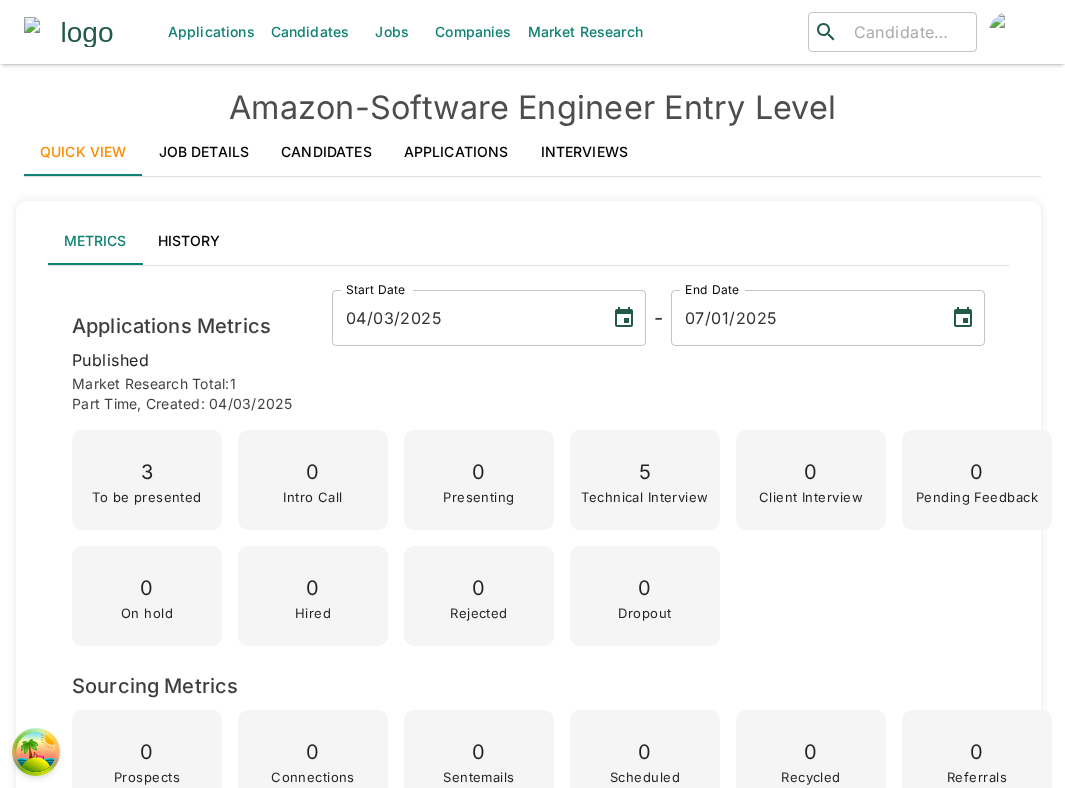 scroll, scrollTop: 0, scrollLeft: 0, axis: both 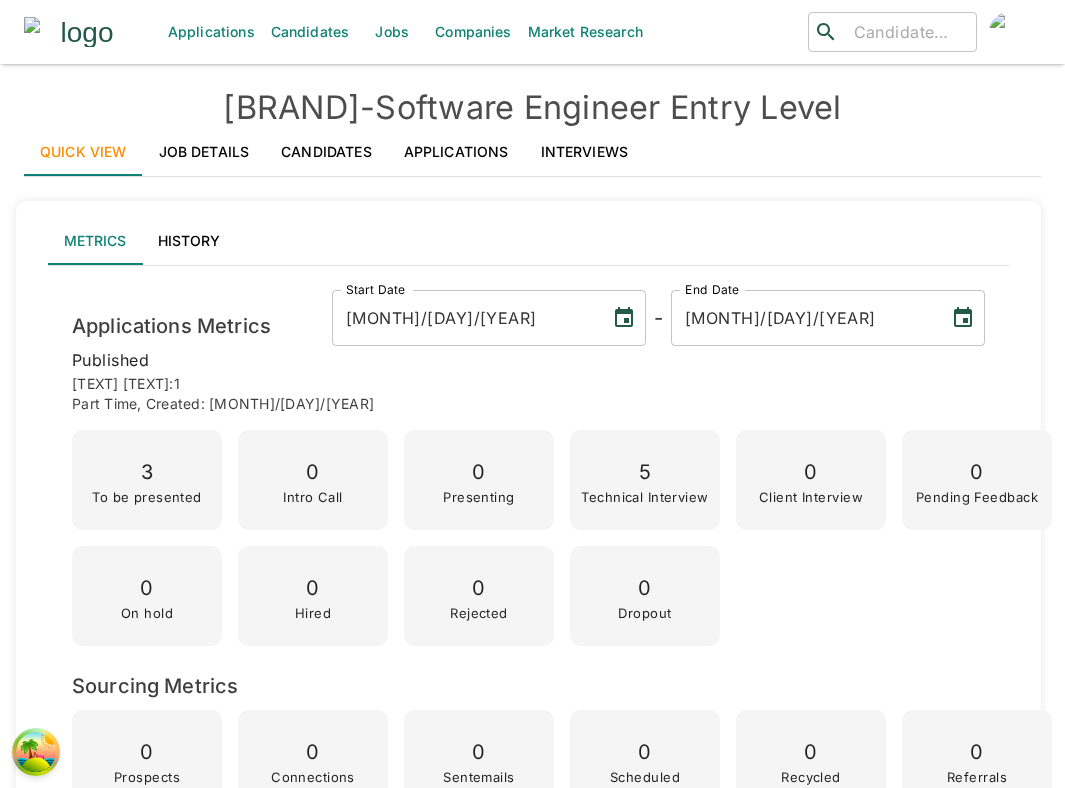 click on "Interviews" at bounding box center (585, 152) 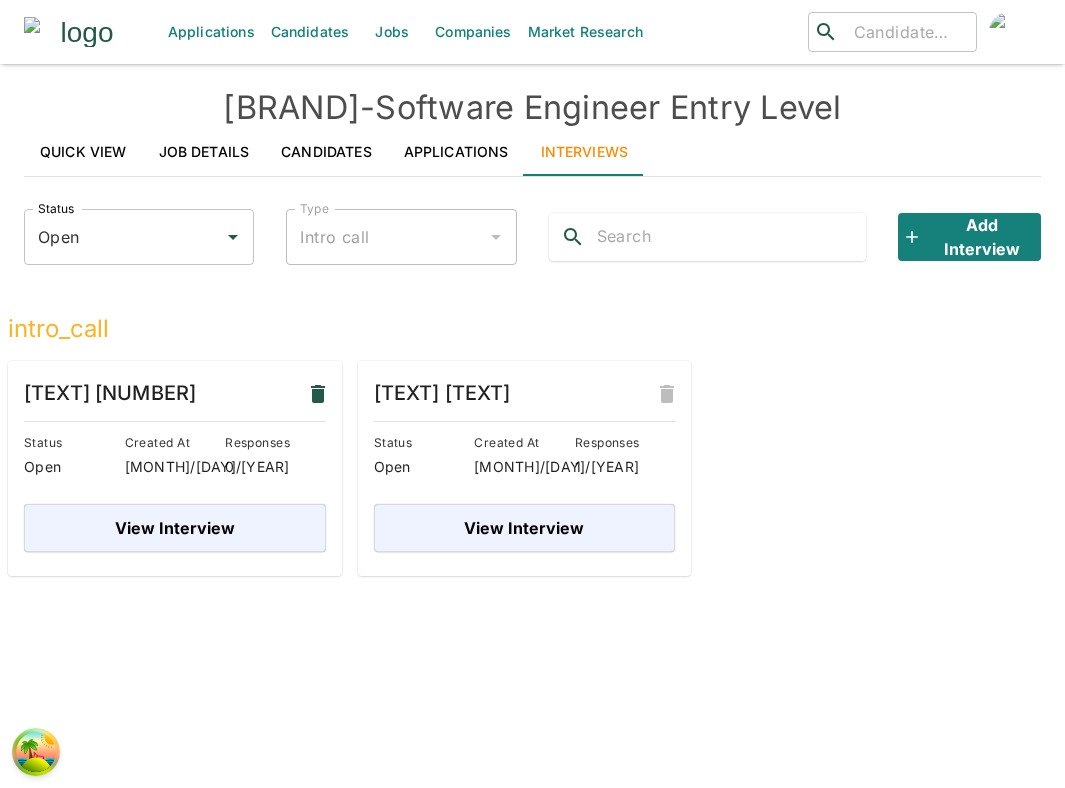 click on "Applications" at bounding box center [456, 152] 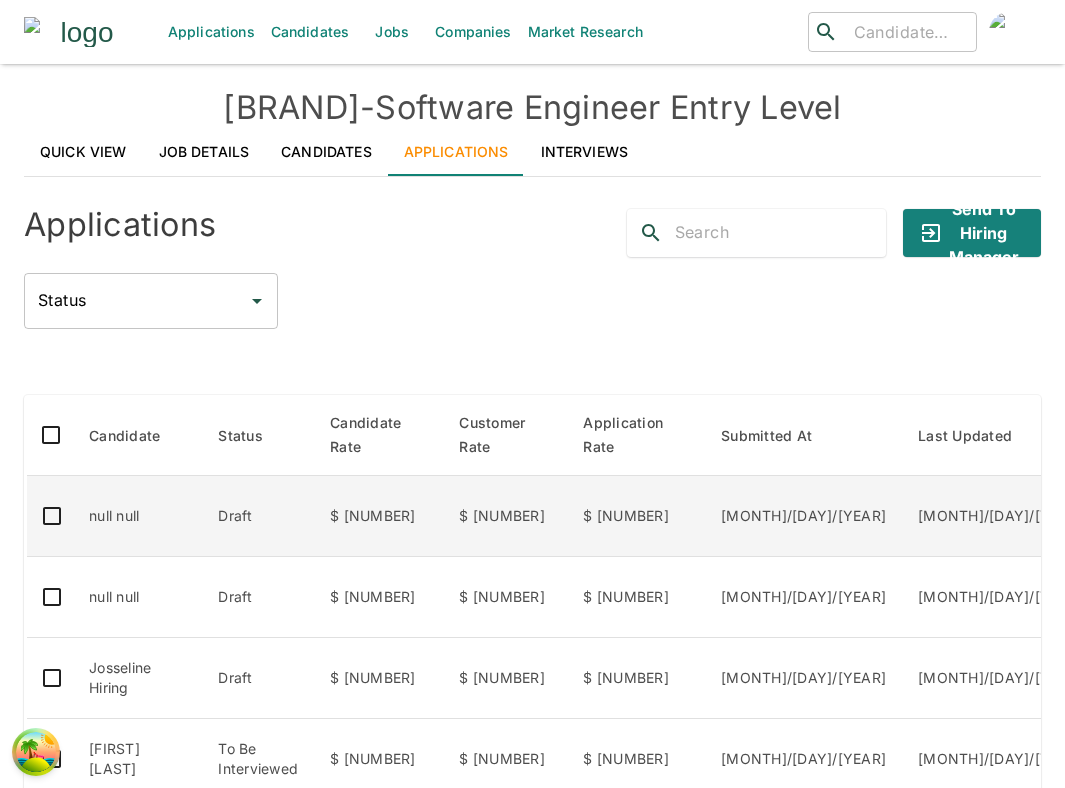 scroll, scrollTop: 0, scrollLeft: 212, axis: horizontal 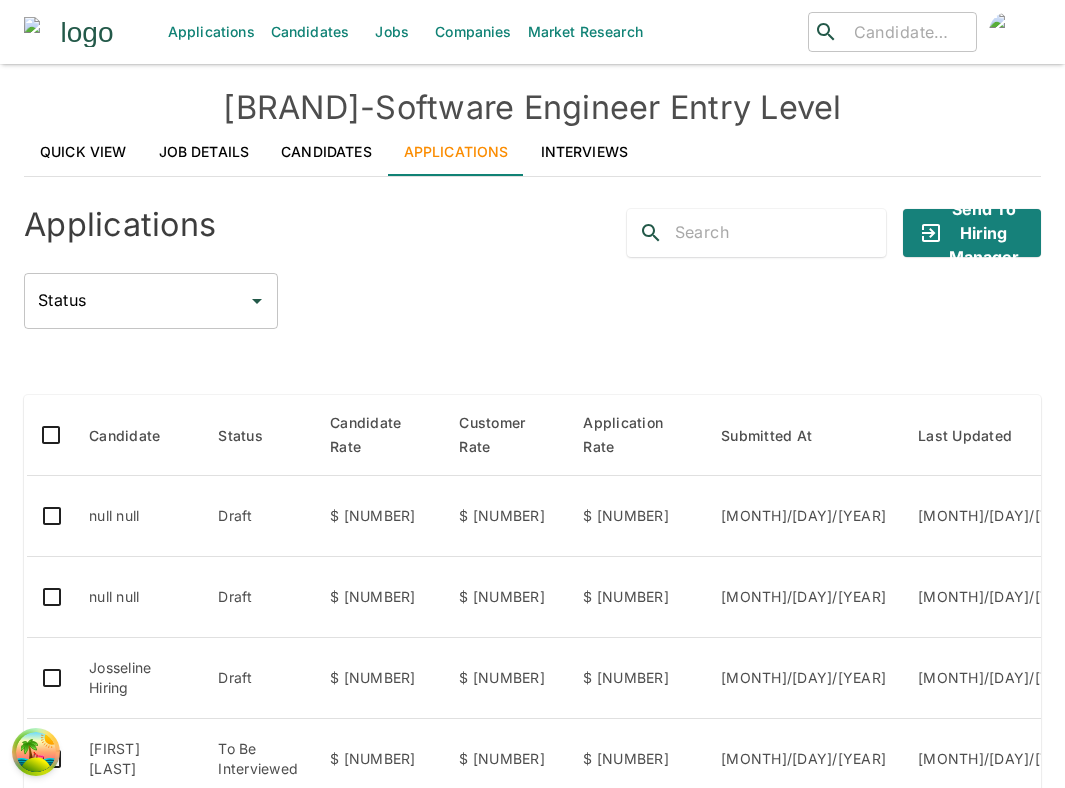 click on "Applications" at bounding box center (211, 32) 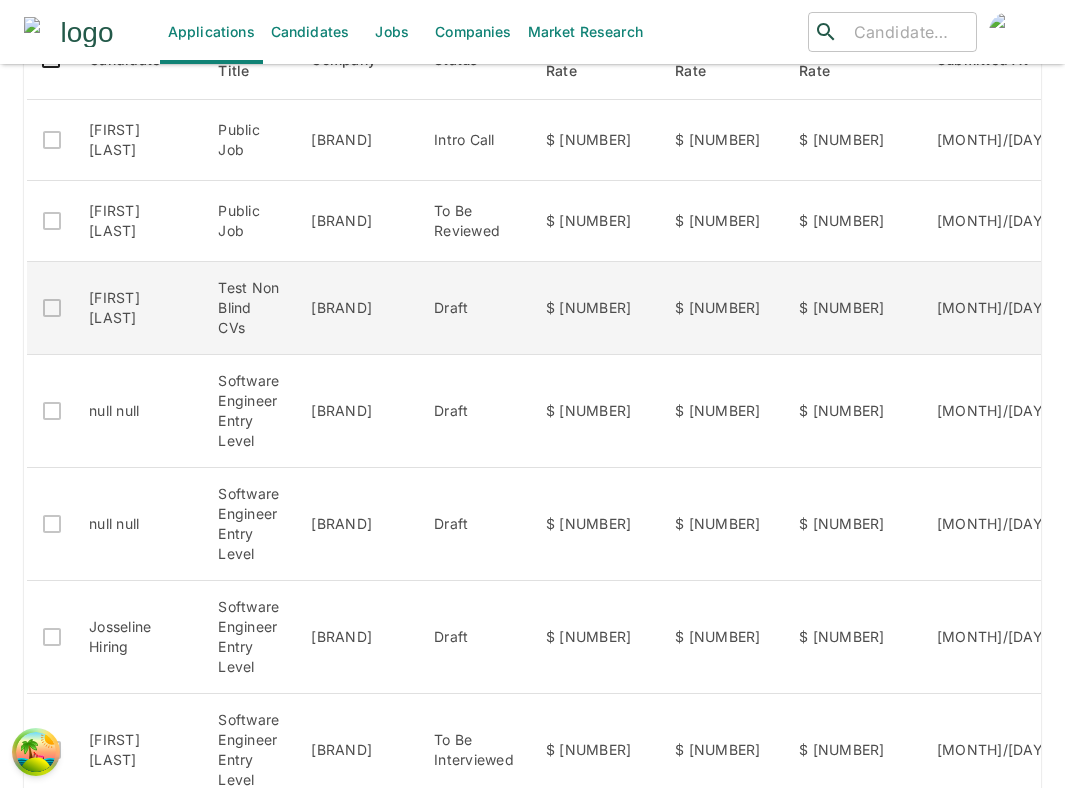 scroll, scrollTop: 0, scrollLeft: 0, axis: both 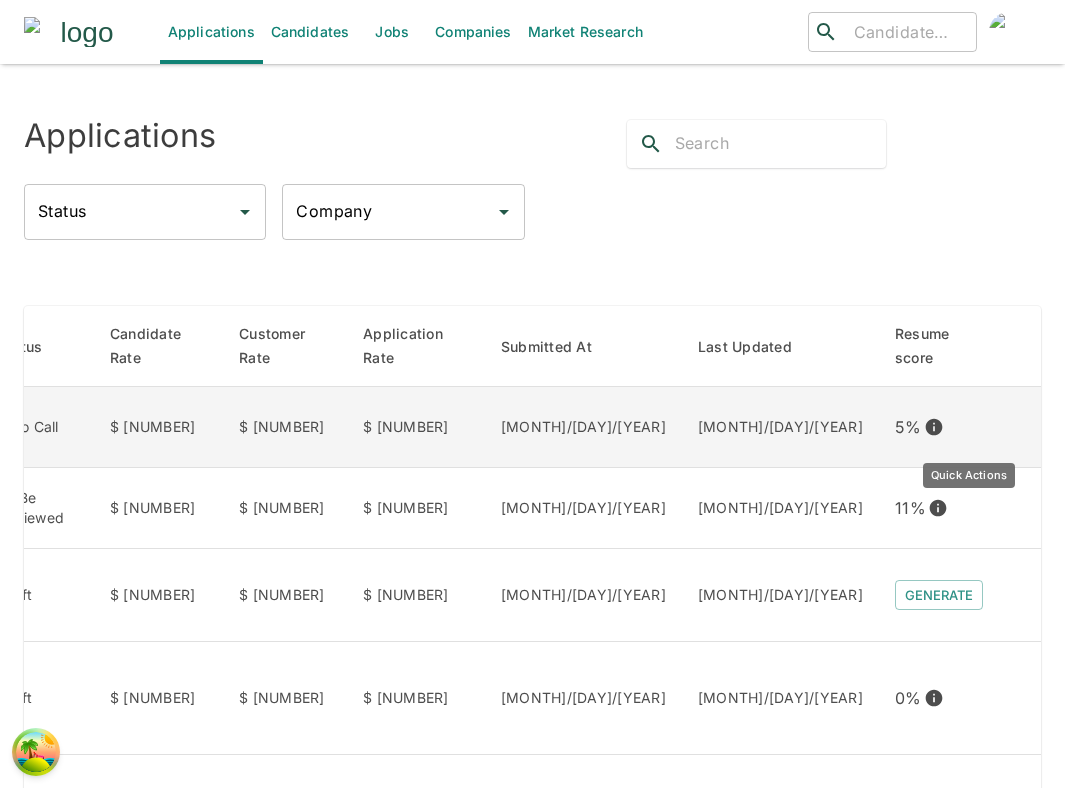 click at bounding box center [1151, 427] 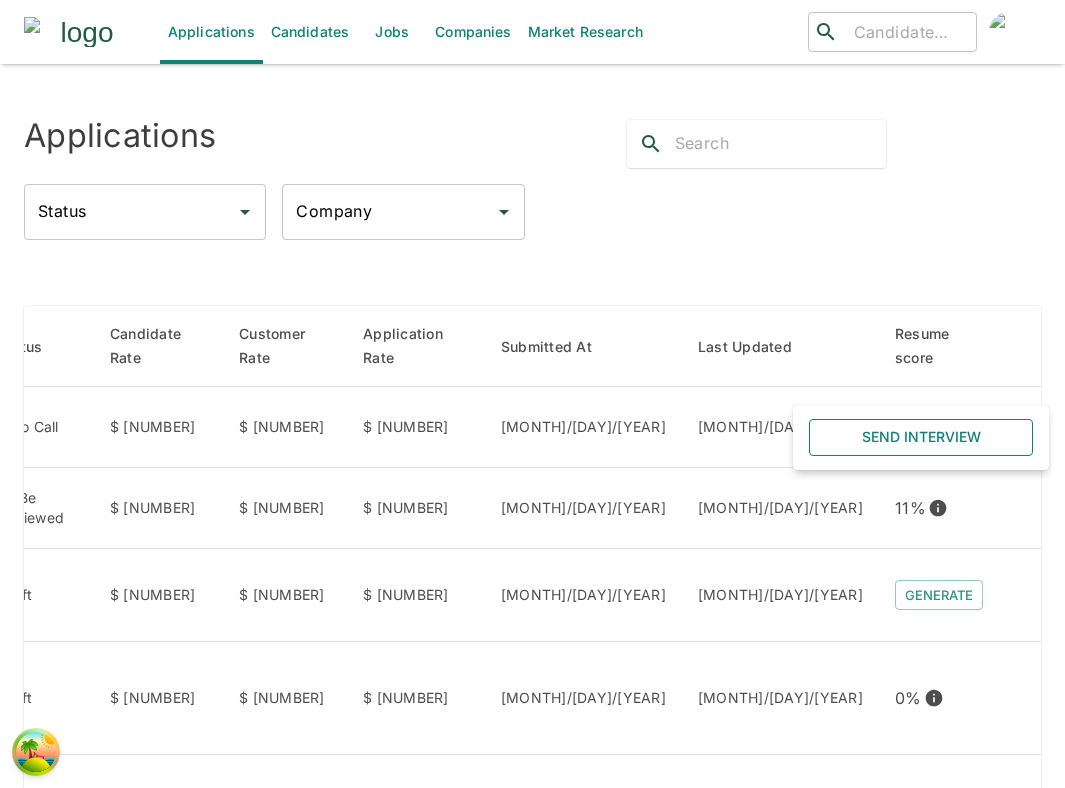 click on "Send Interview" at bounding box center (921, 437) 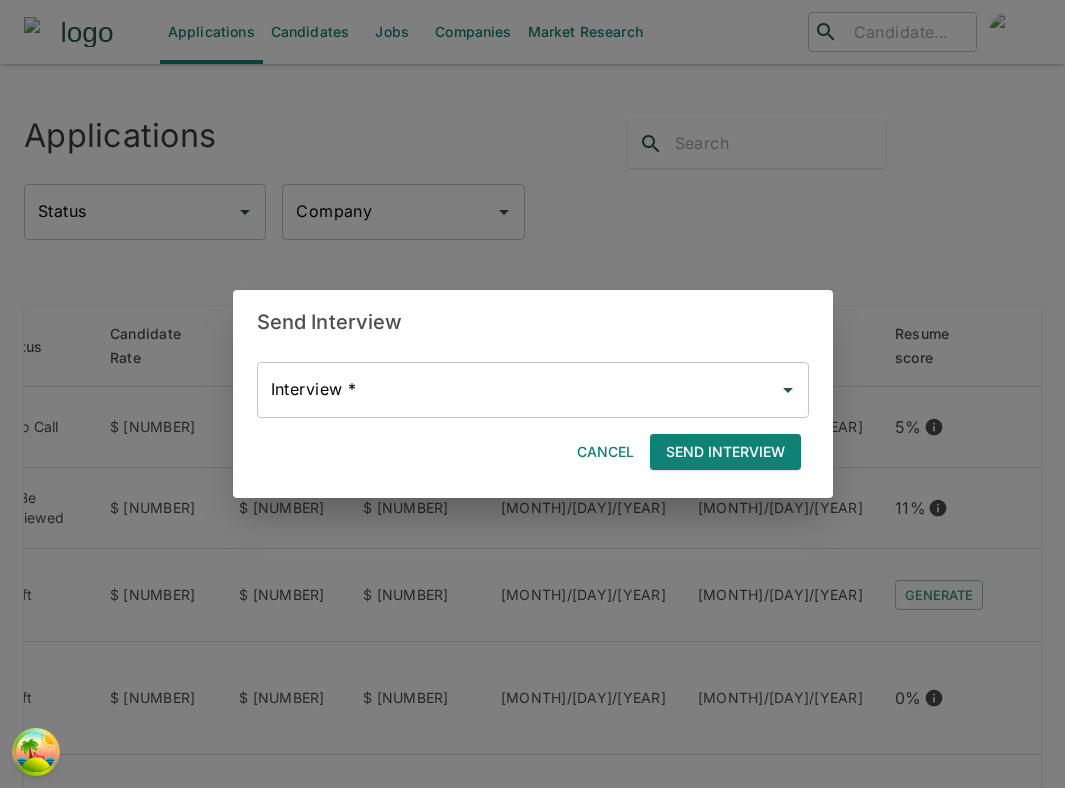 click on "Interview *" at bounding box center [518, 390] 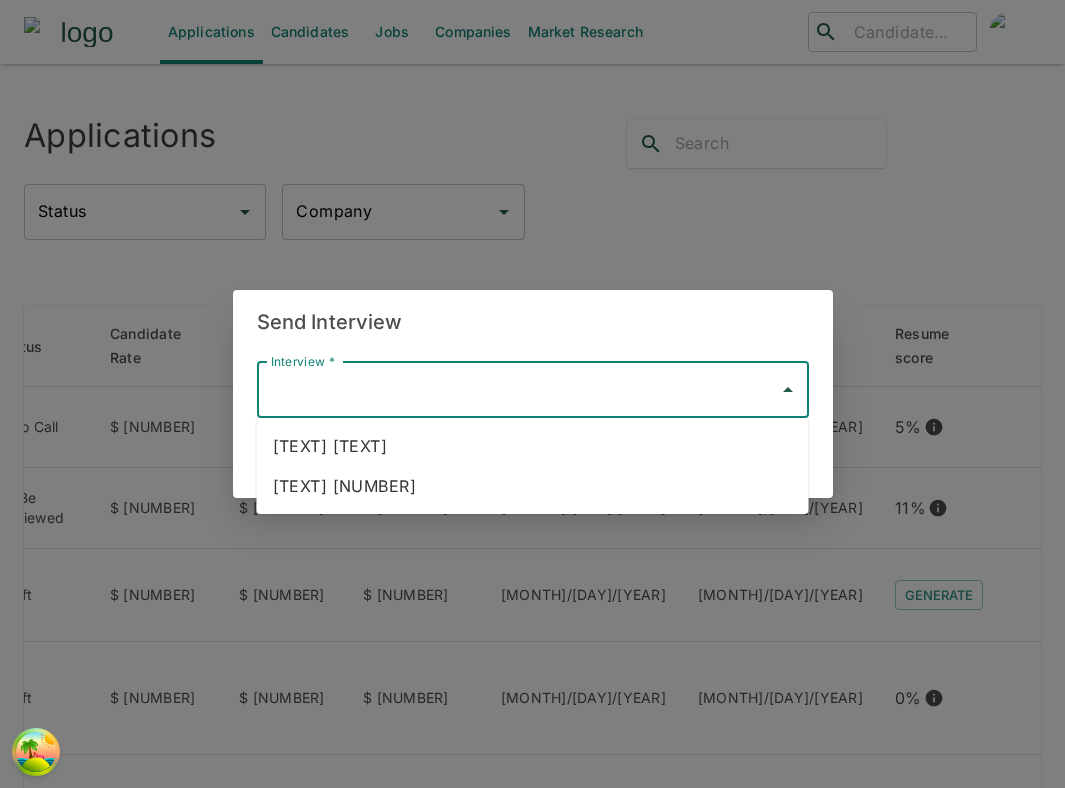 click on "Hello world 2" at bounding box center [533, 486] 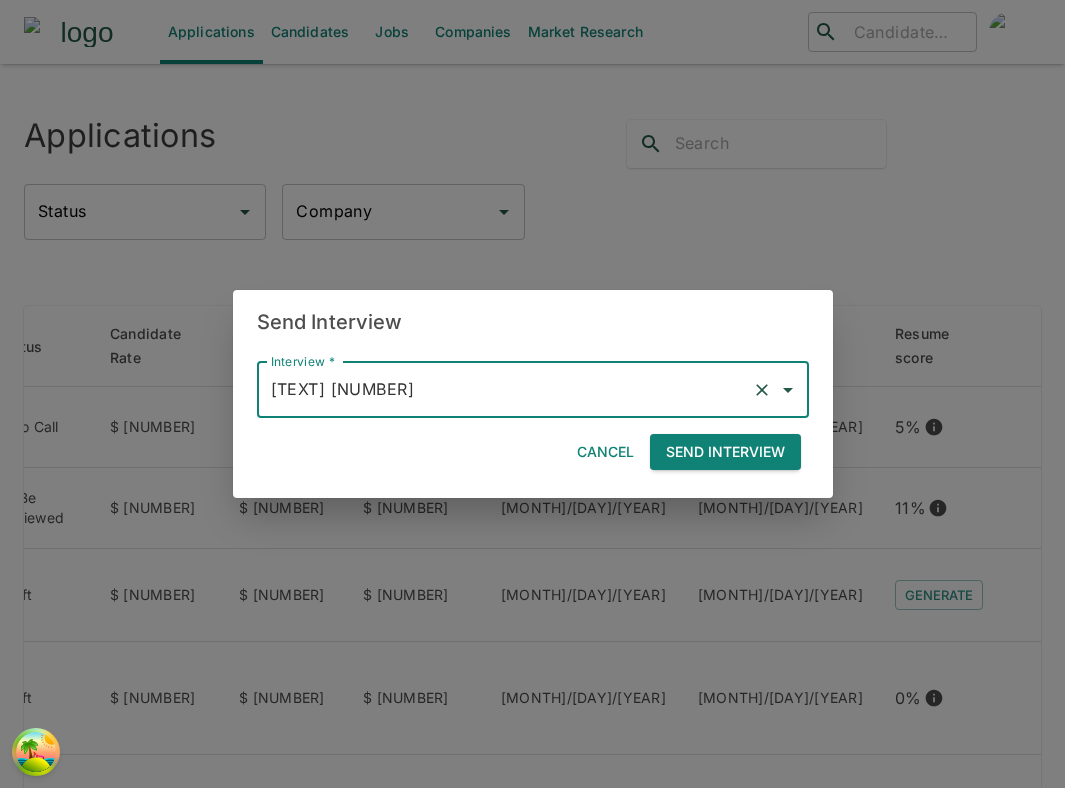 click on "Send Interview" at bounding box center [725, 452] 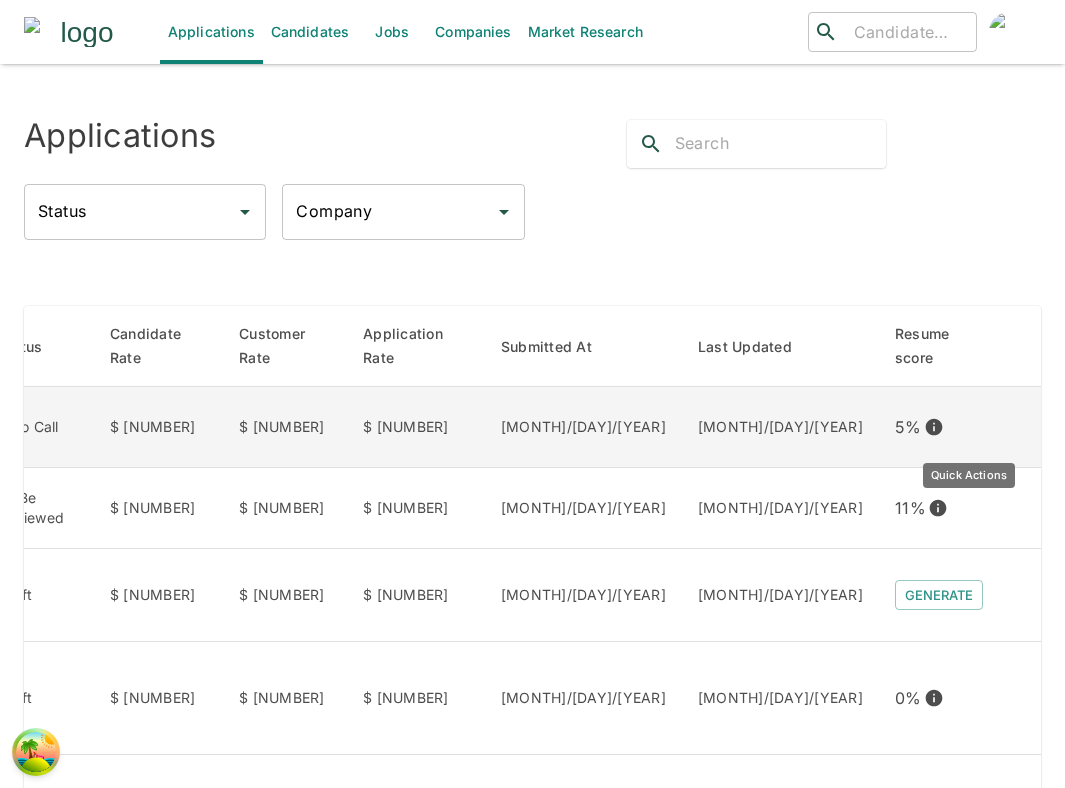 click at bounding box center [1151, 427] 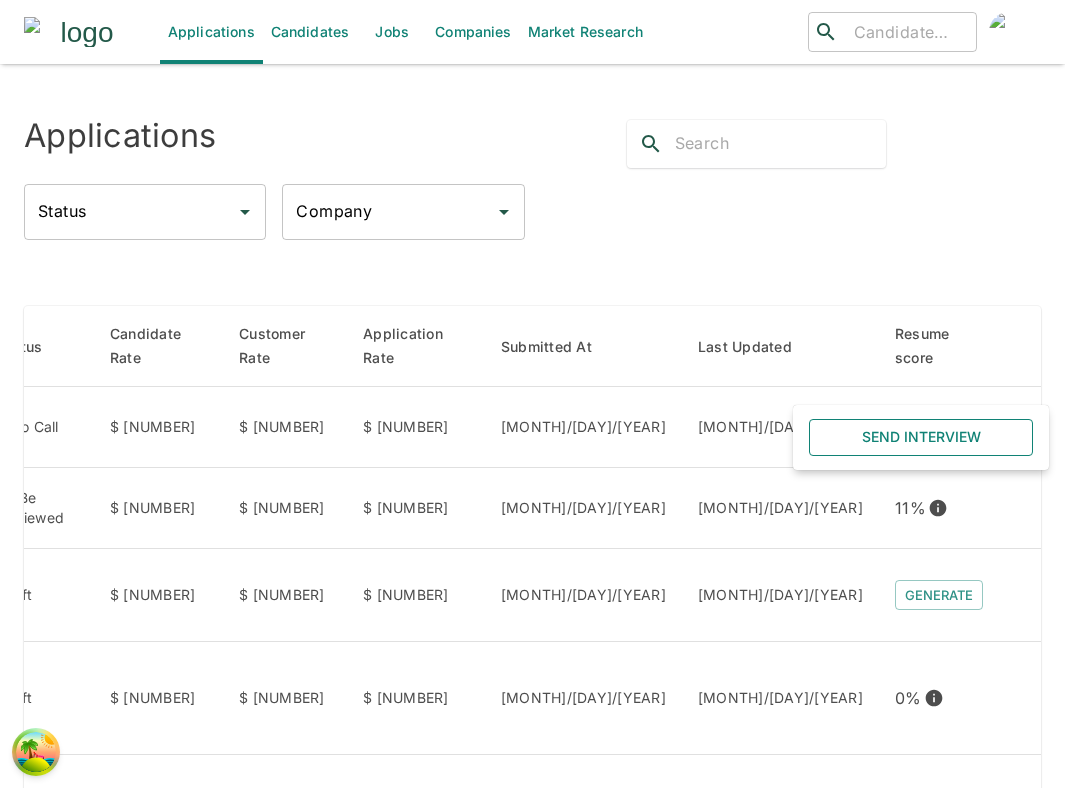click on "Send Interview" at bounding box center (921, 437) 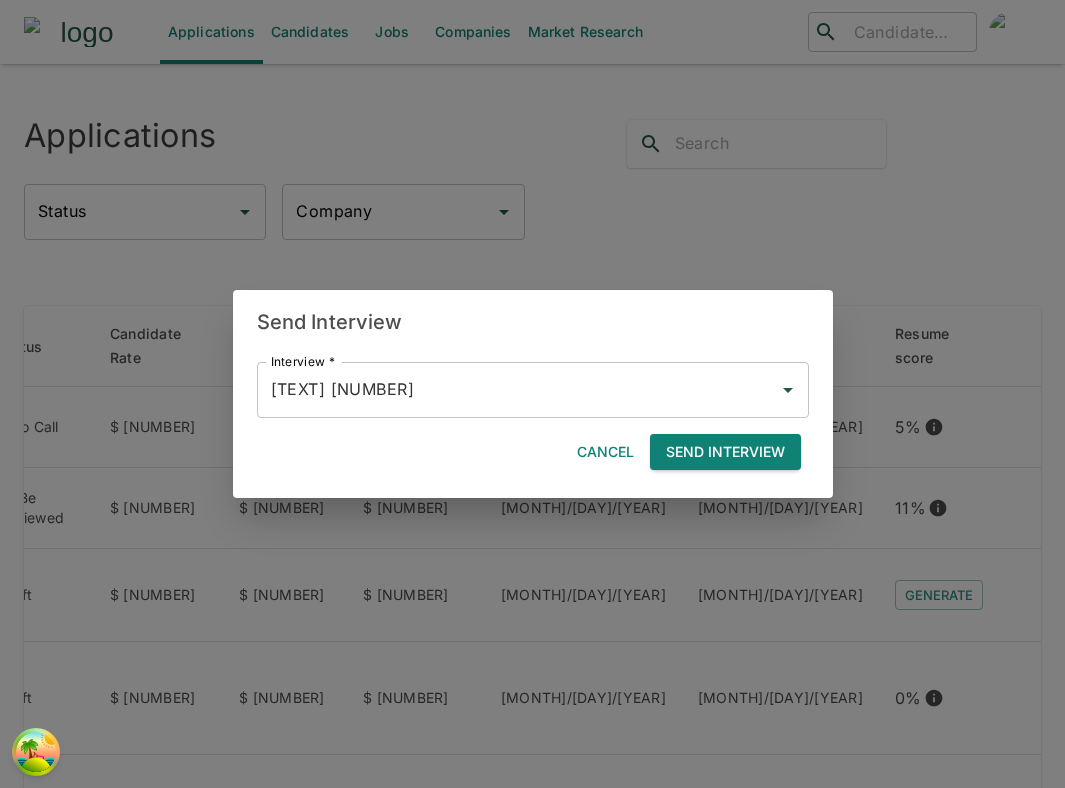 click on "Send Interview" at bounding box center (725, 452) 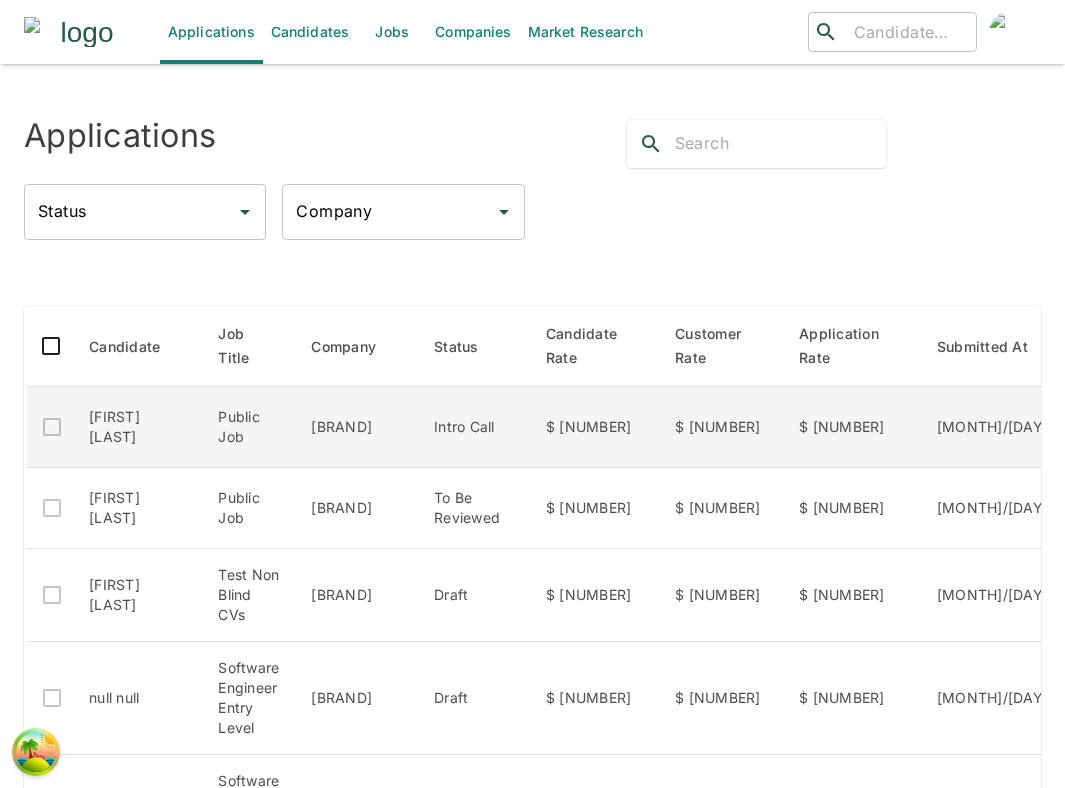 scroll, scrollTop: 0, scrollLeft: 436, axis: horizontal 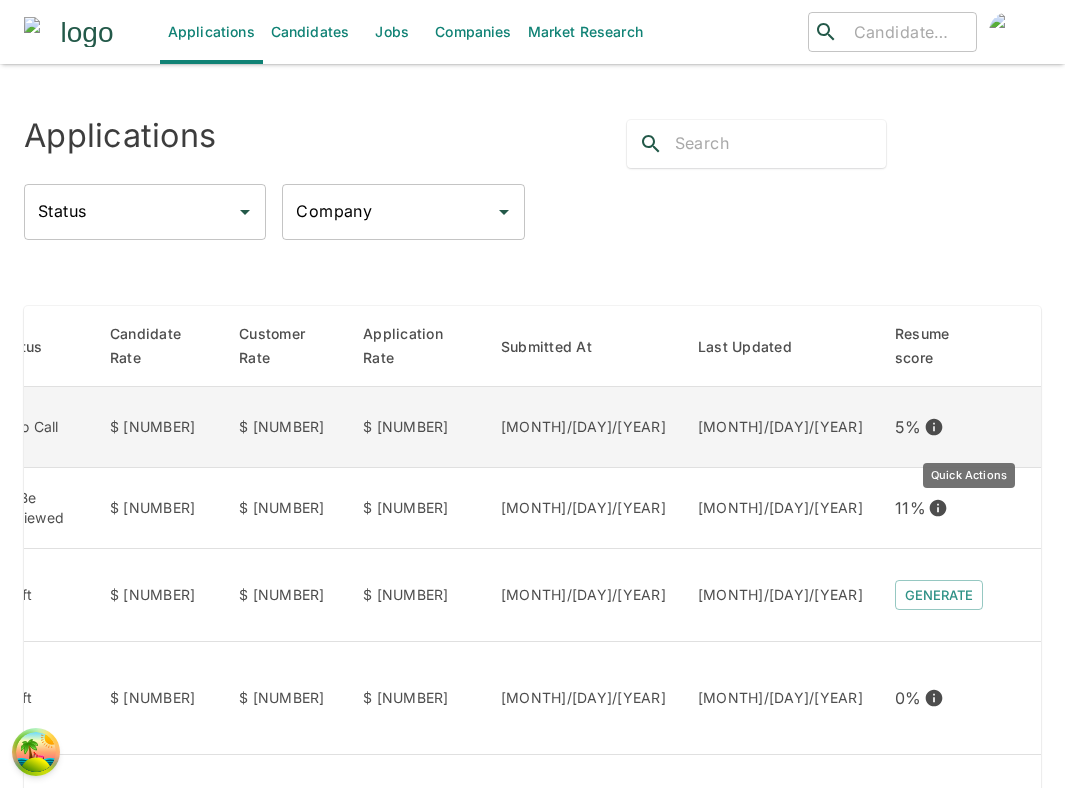 click at bounding box center (1151, 427) 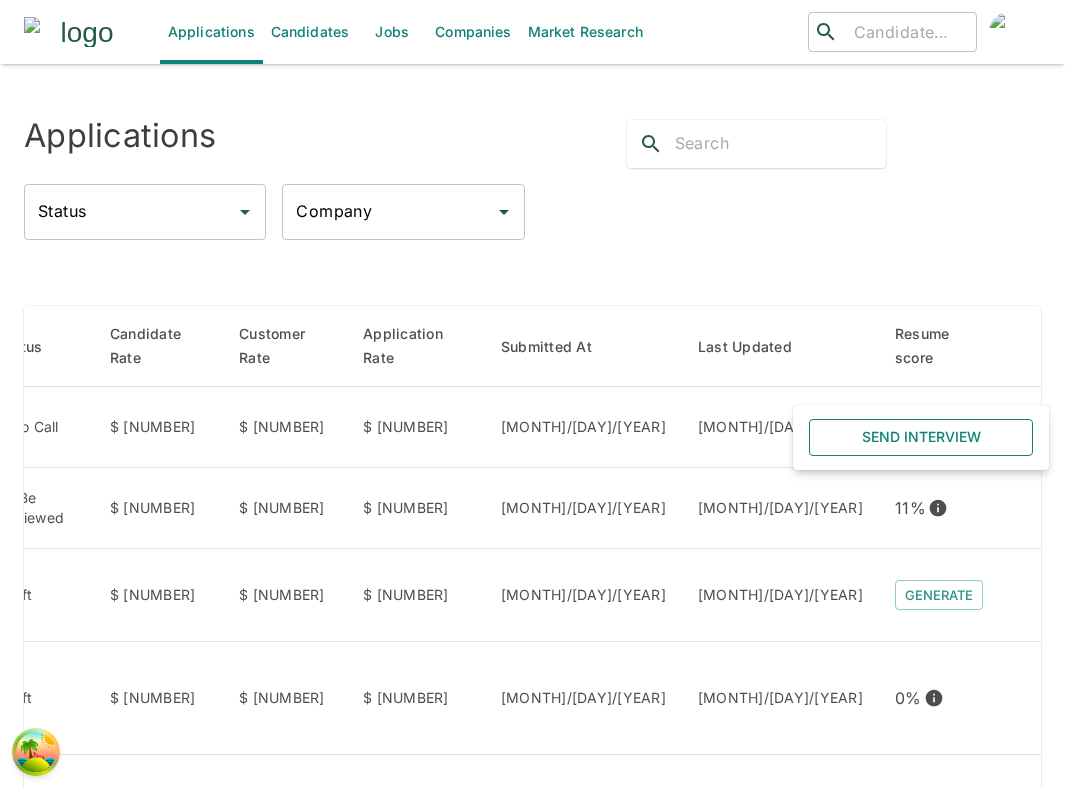 click on "Send Interview" at bounding box center [921, 437] 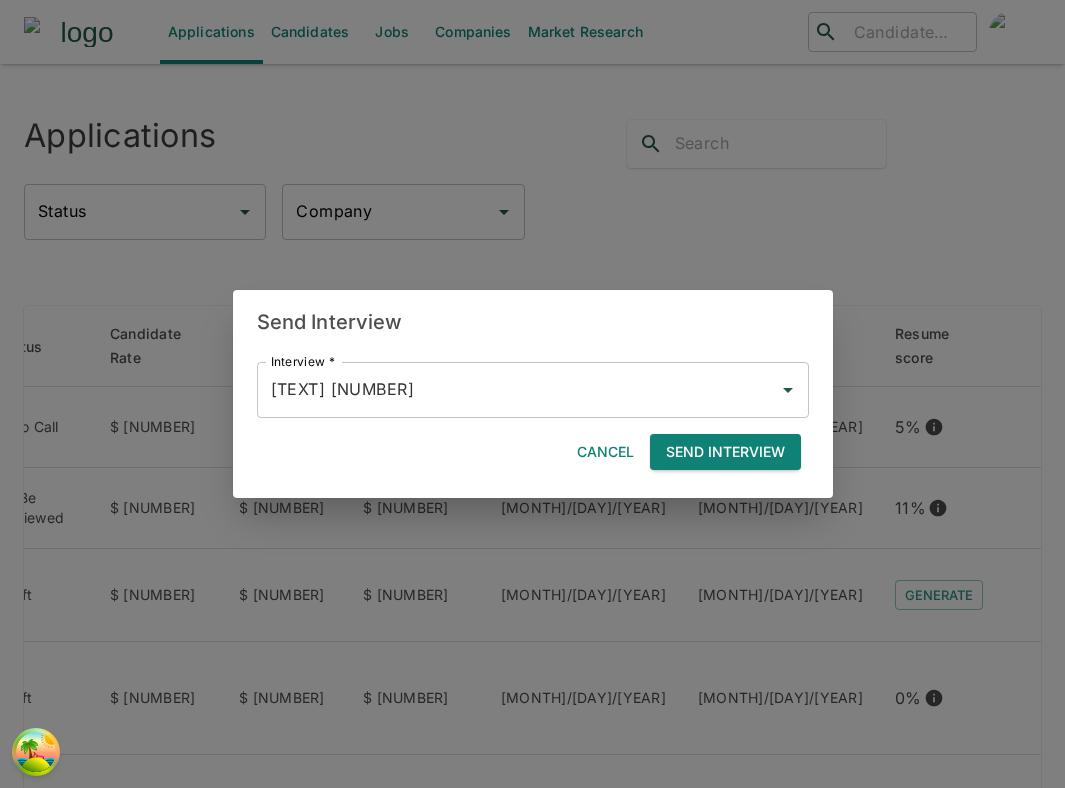 click on "Send Interview" at bounding box center (725, 452) 